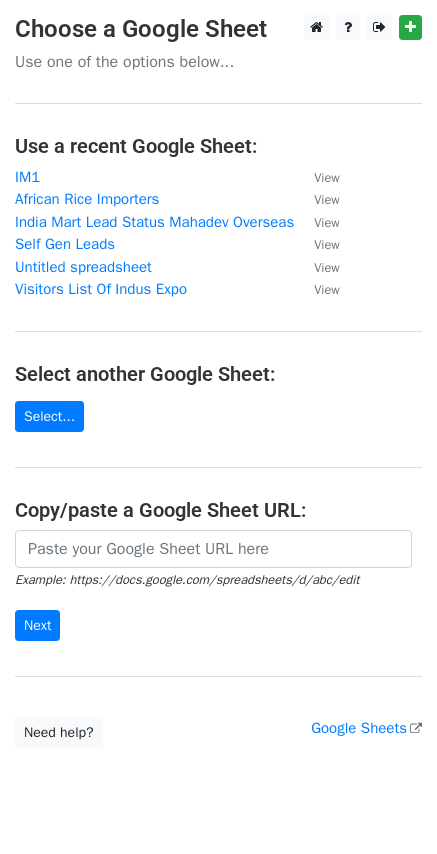 scroll, scrollTop: 0, scrollLeft: 0, axis: both 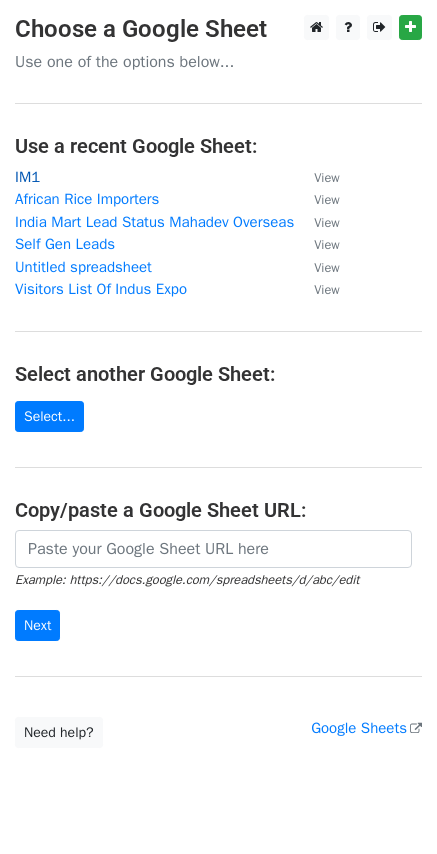 click on "IM1" at bounding box center (27, 177) 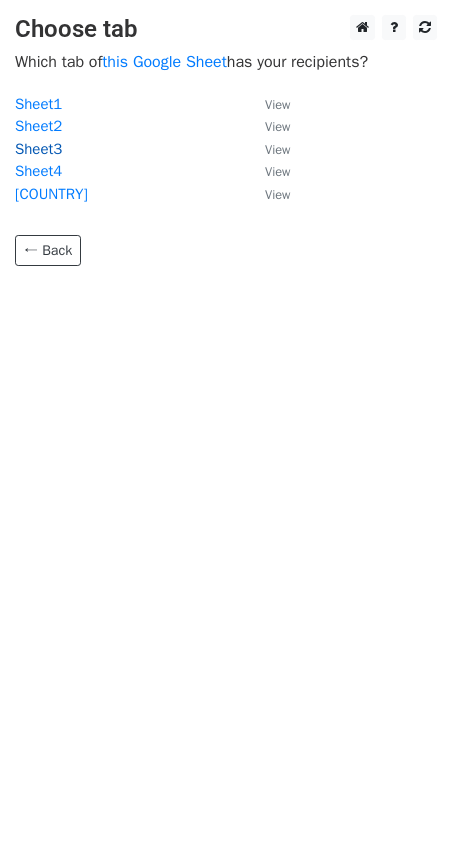 scroll, scrollTop: 0, scrollLeft: 0, axis: both 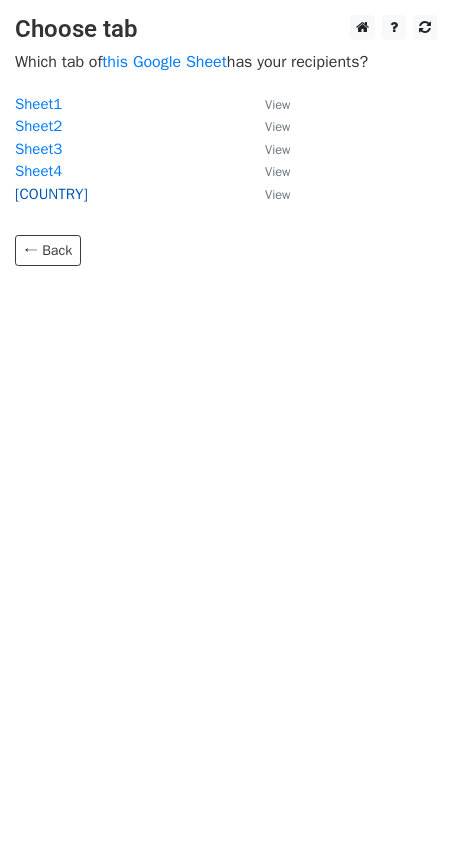 click on "Vietnam" at bounding box center (51, 194) 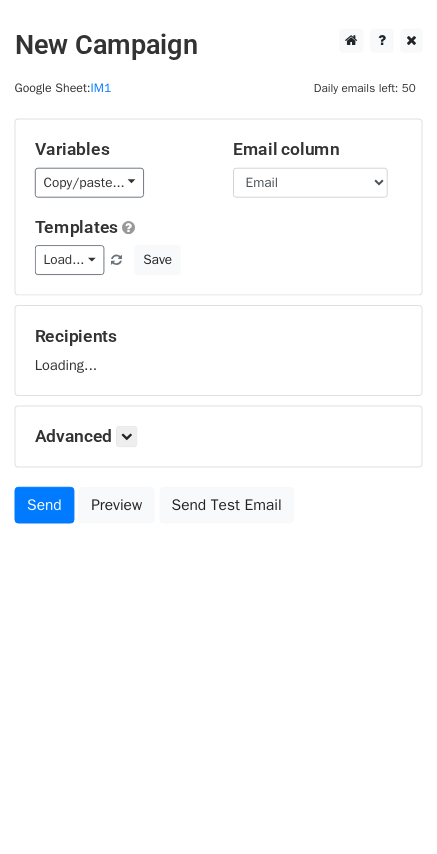 scroll, scrollTop: 0, scrollLeft: 0, axis: both 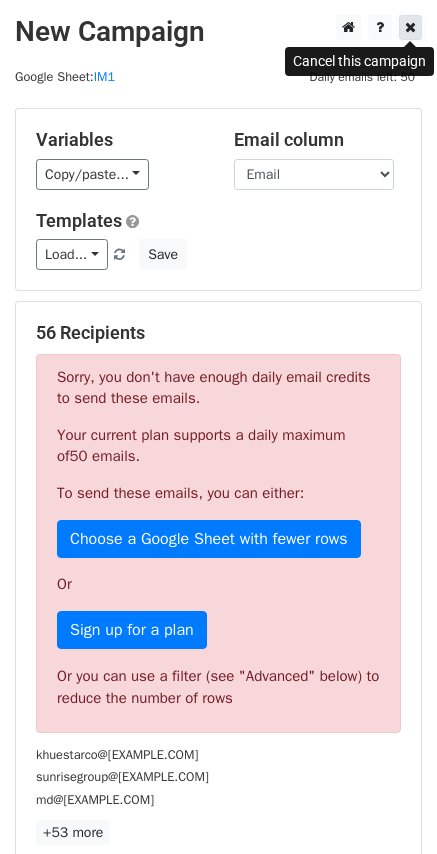 click at bounding box center [410, 27] 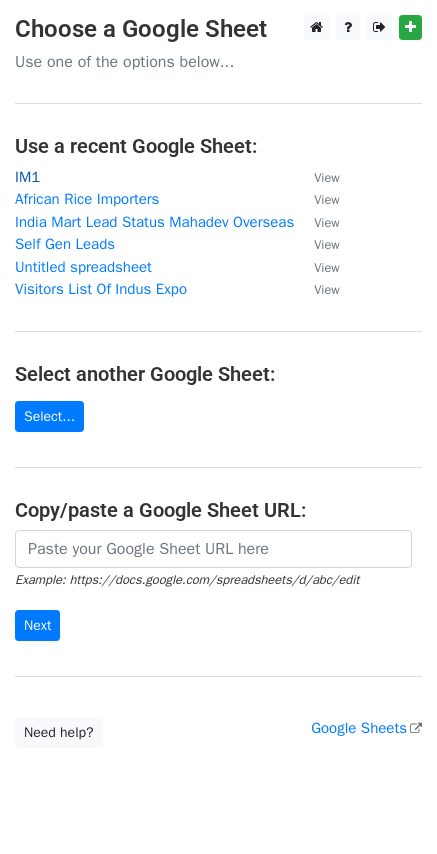 scroll, scrollTop: 0, scrollLeft: 0, axis: both 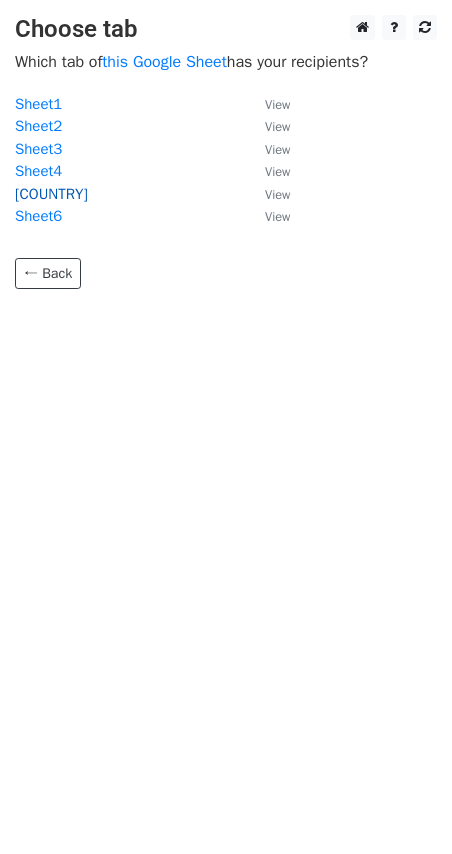 click on "Vietnam" at bounding box center [51, 194] 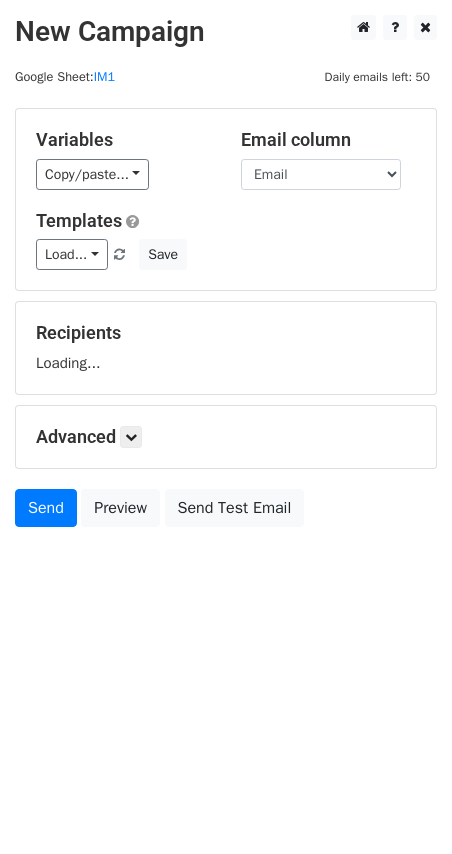 scroll, scrollTop: 0, scrollLeft: 0, axis: both 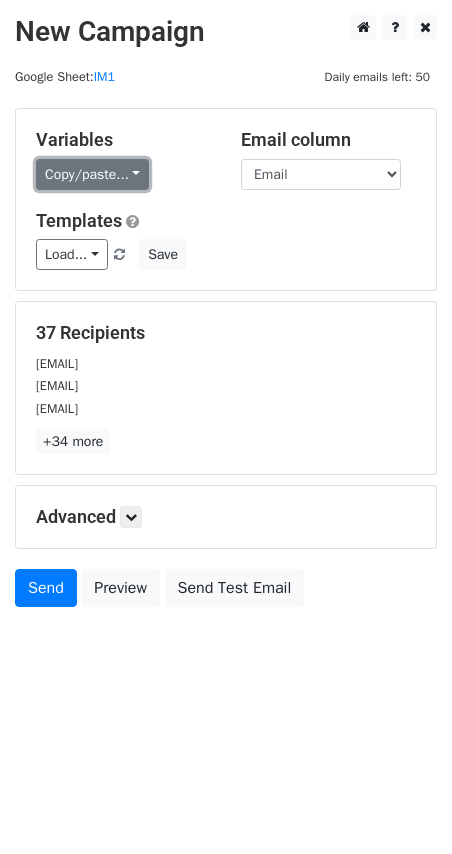 click on "Copy/paste..." at bounding box center [92, 174] 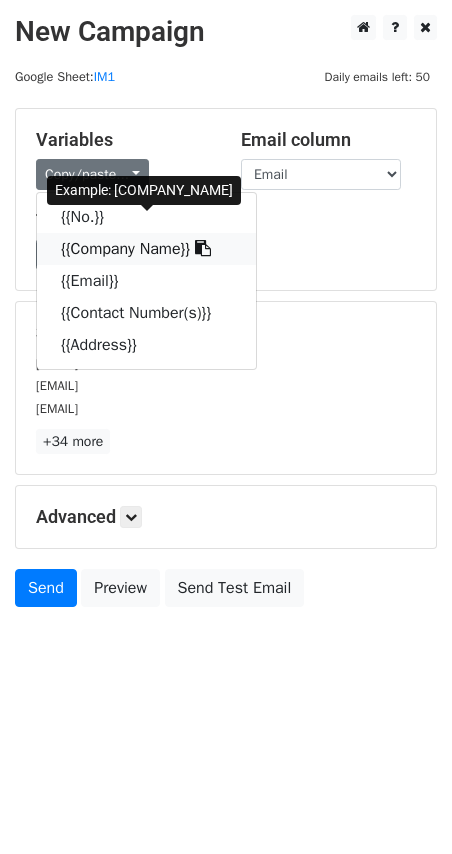 click on "{{Company Name}}" at bounding box center (146, 249) 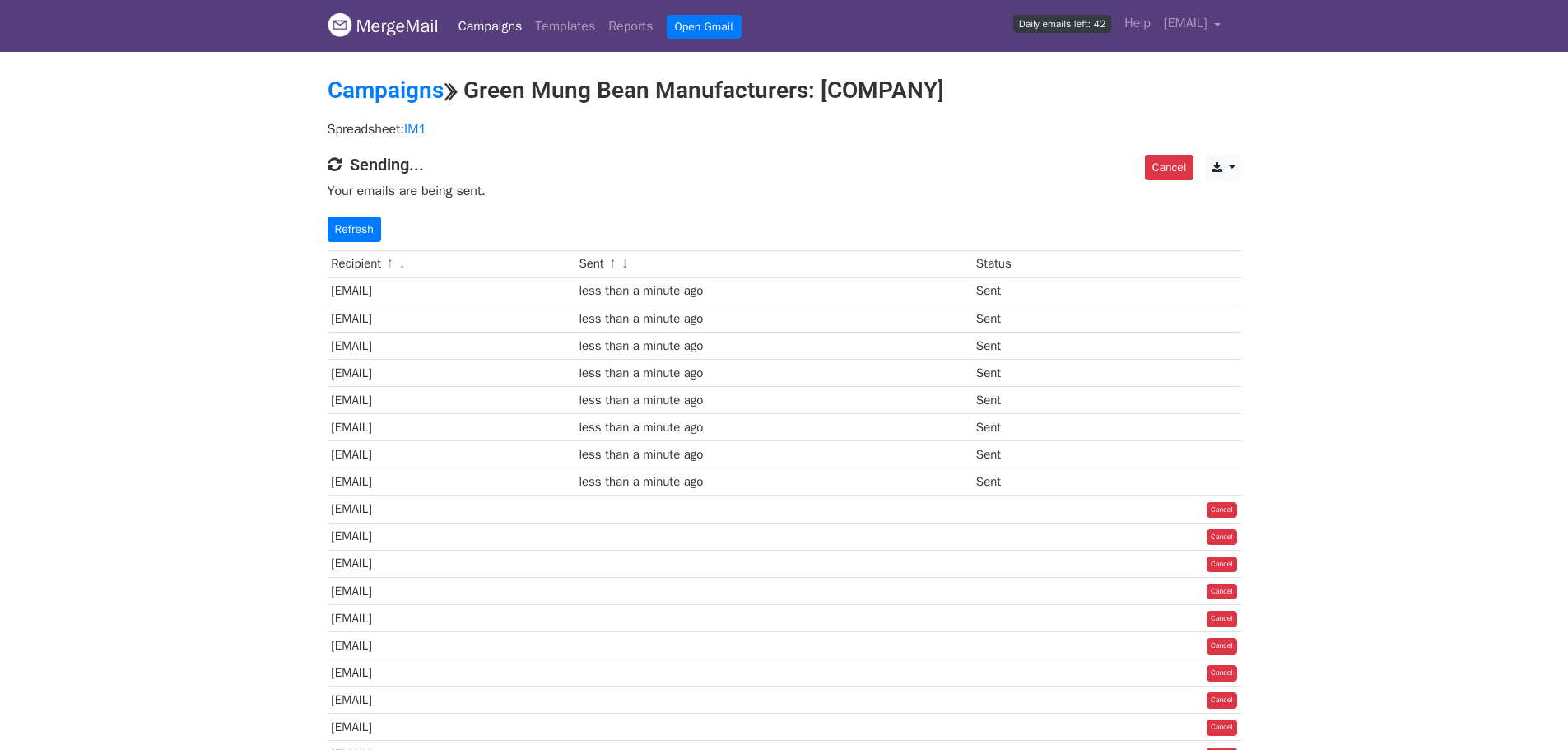 scroll, scrollTop: 0, scrollLeft: 0, axis: both 